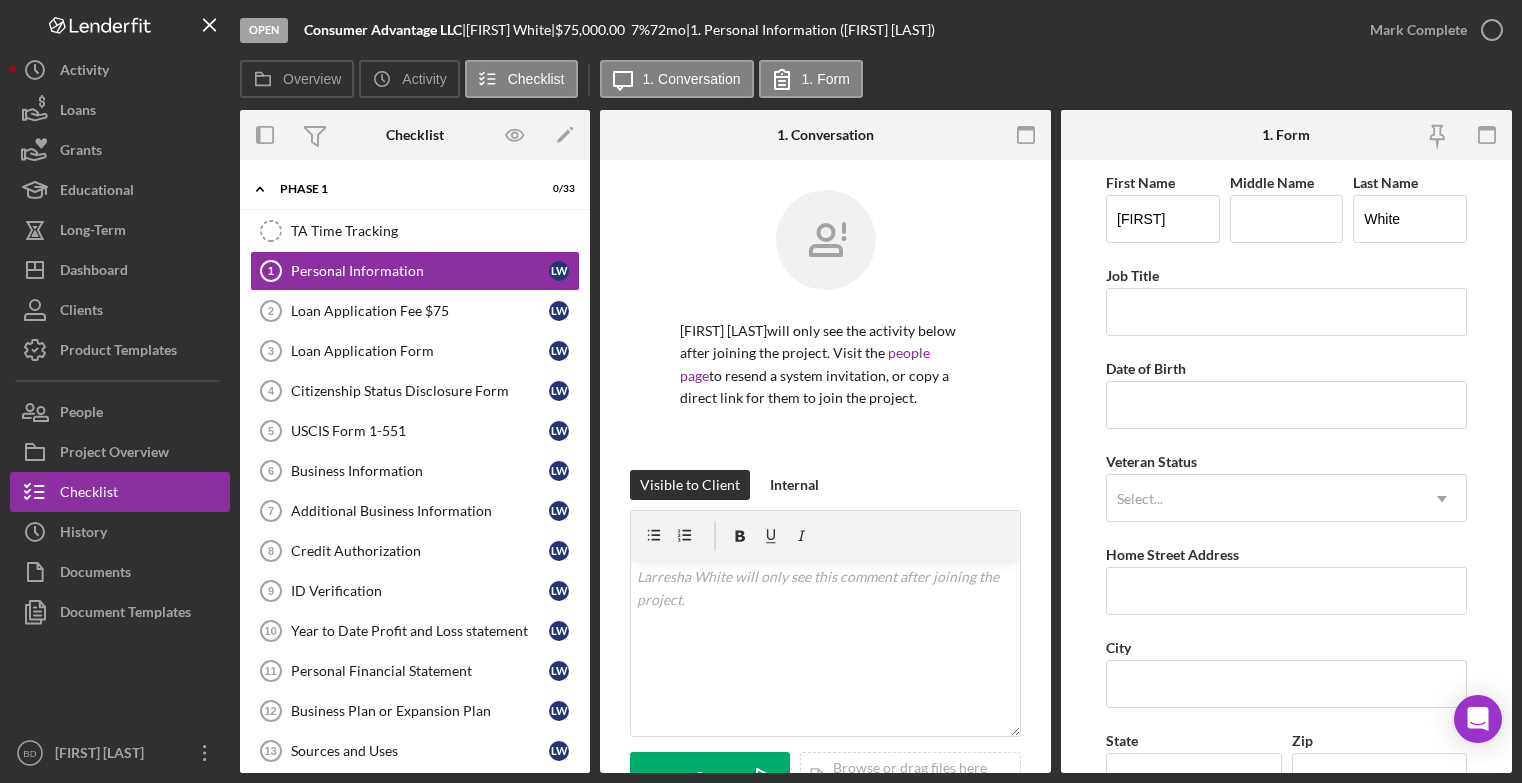 scroll, scrollTop: 0, scrollLeft: 0, axis: both 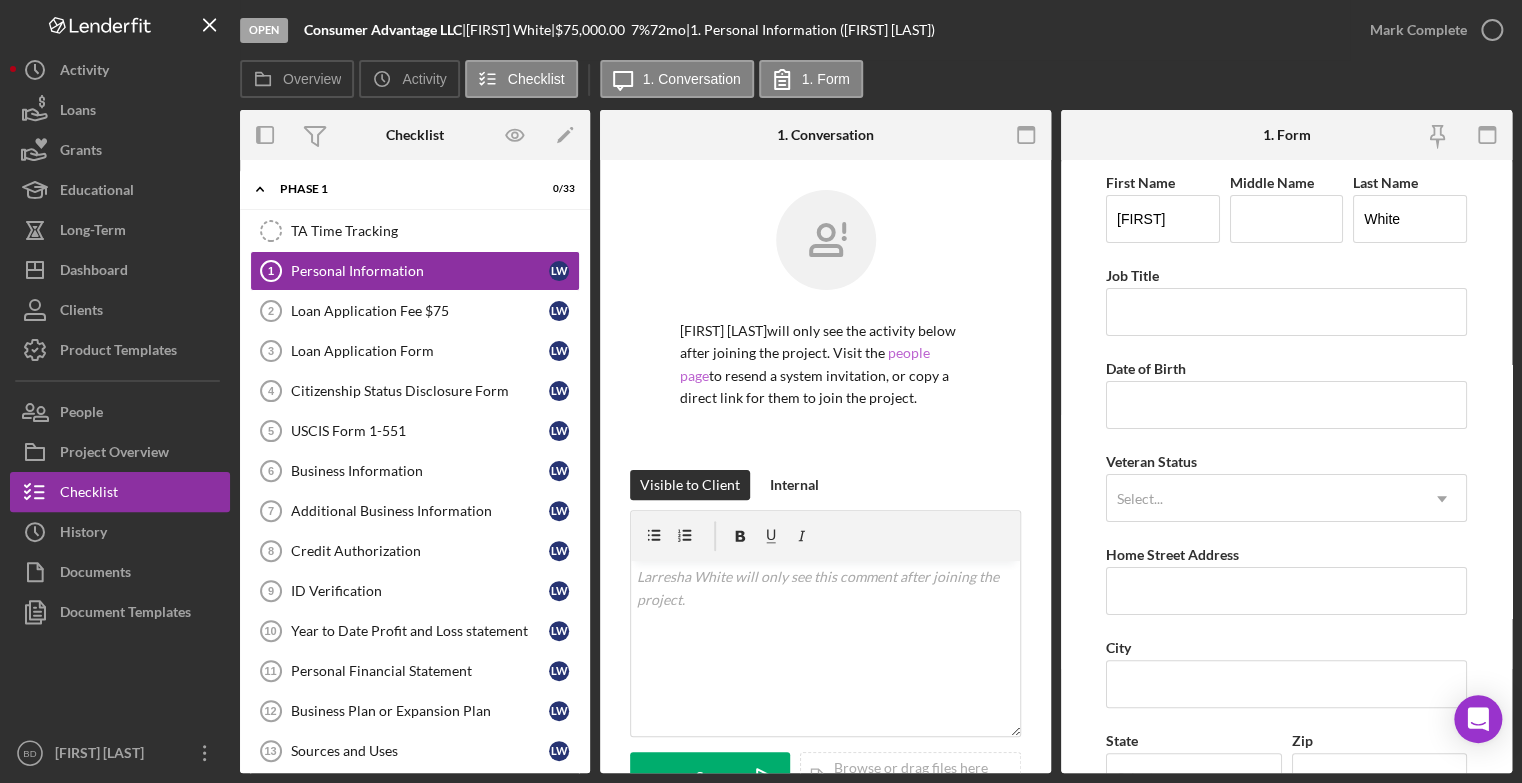click on "people page" at bounding box center (805, 363) 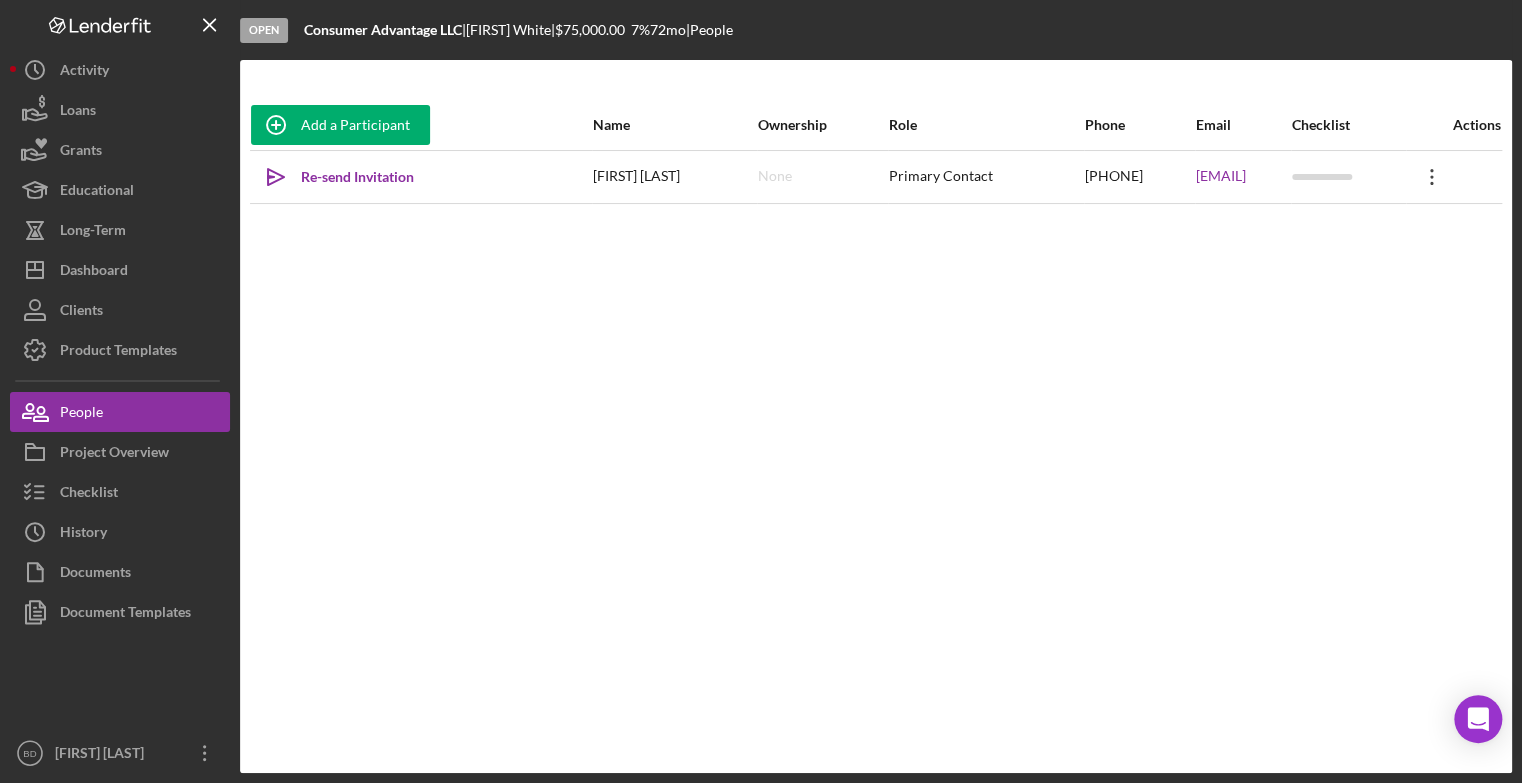 click on "Icon/Overflow" 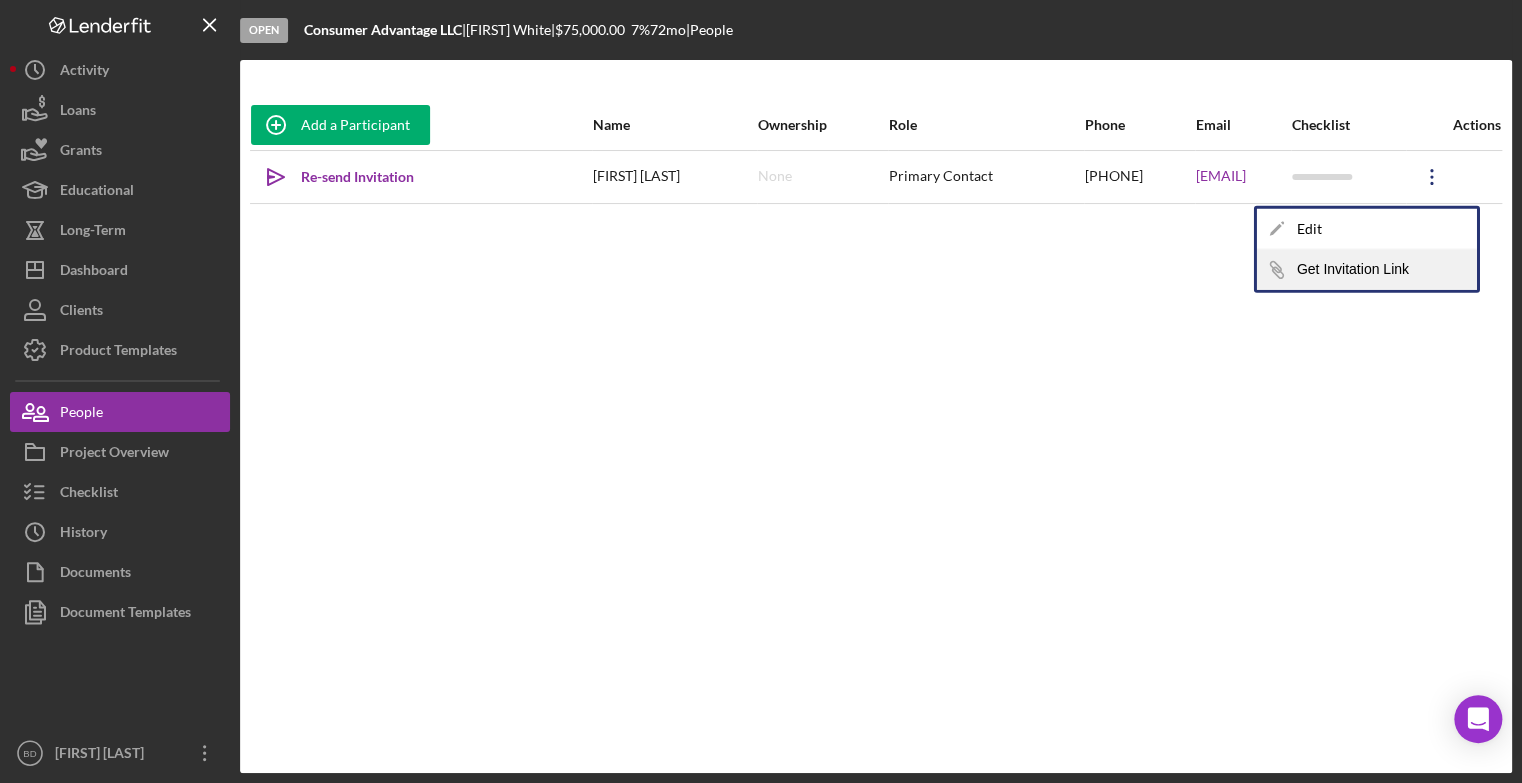 click on "Icon/Link  Get Invitation Link" at bounding box center (1367, 270) 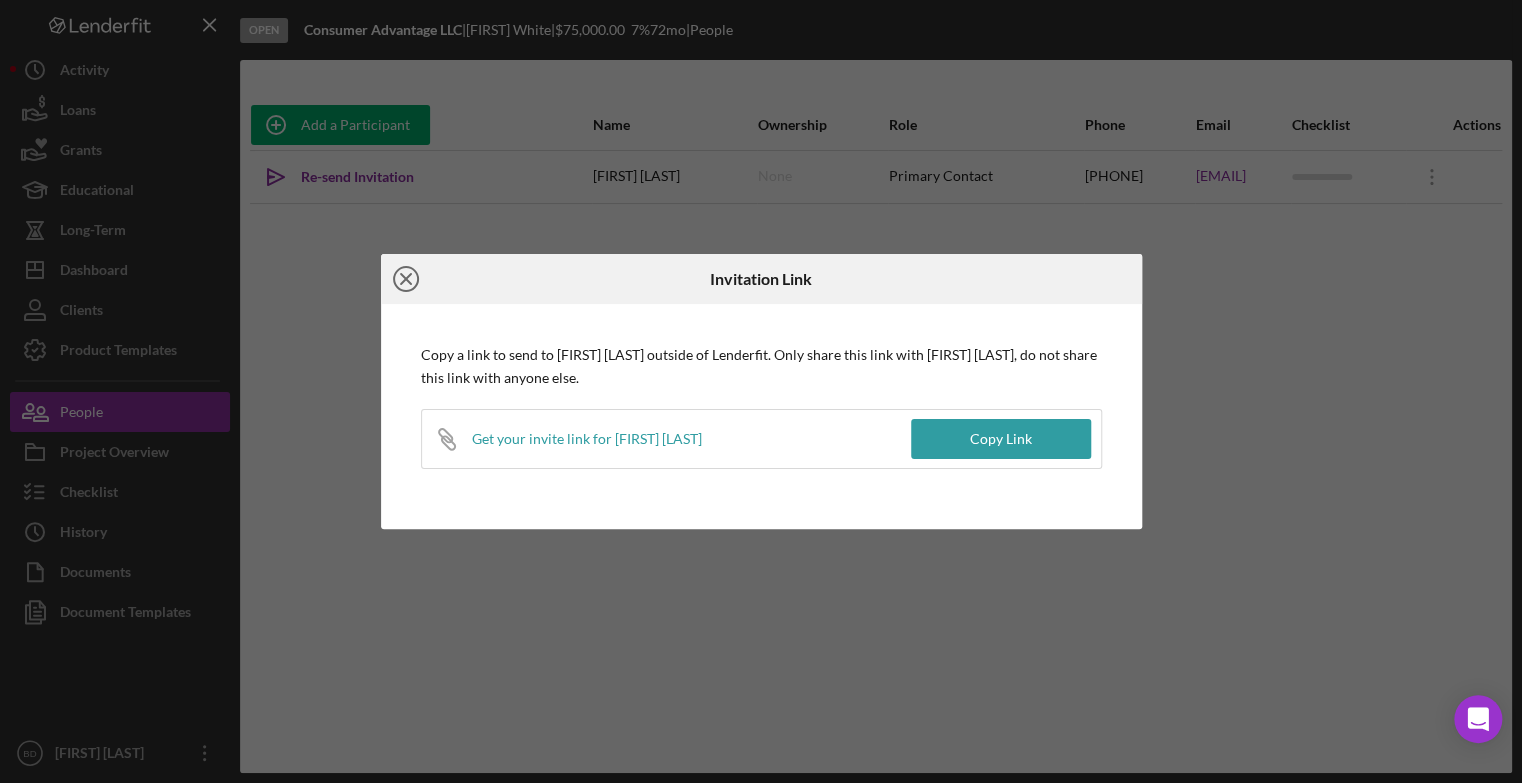 click 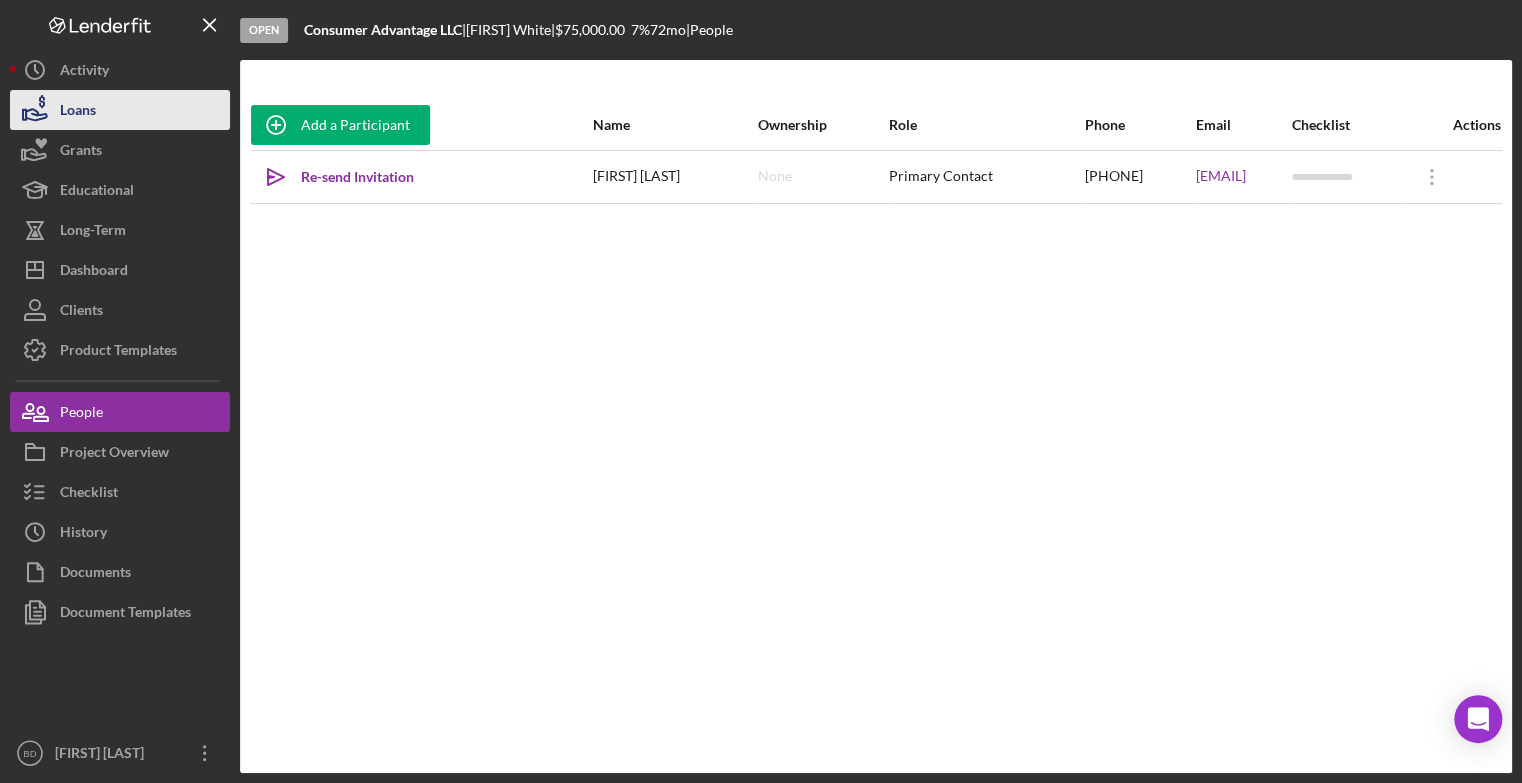 click on "Loans" at bounding box center (120, 110) 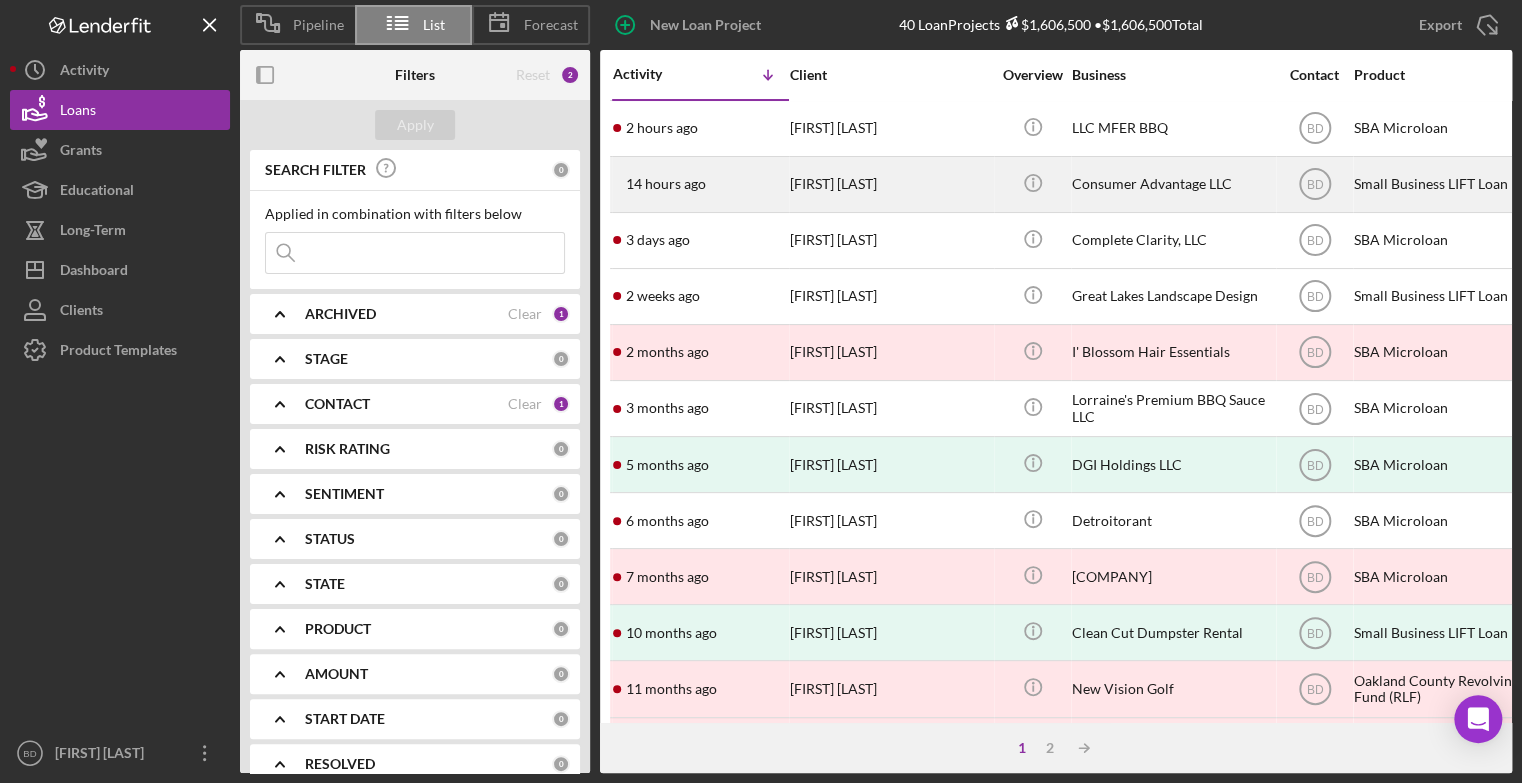 click on "[FIRST] [LAST]" at bounding box center (890, 184) 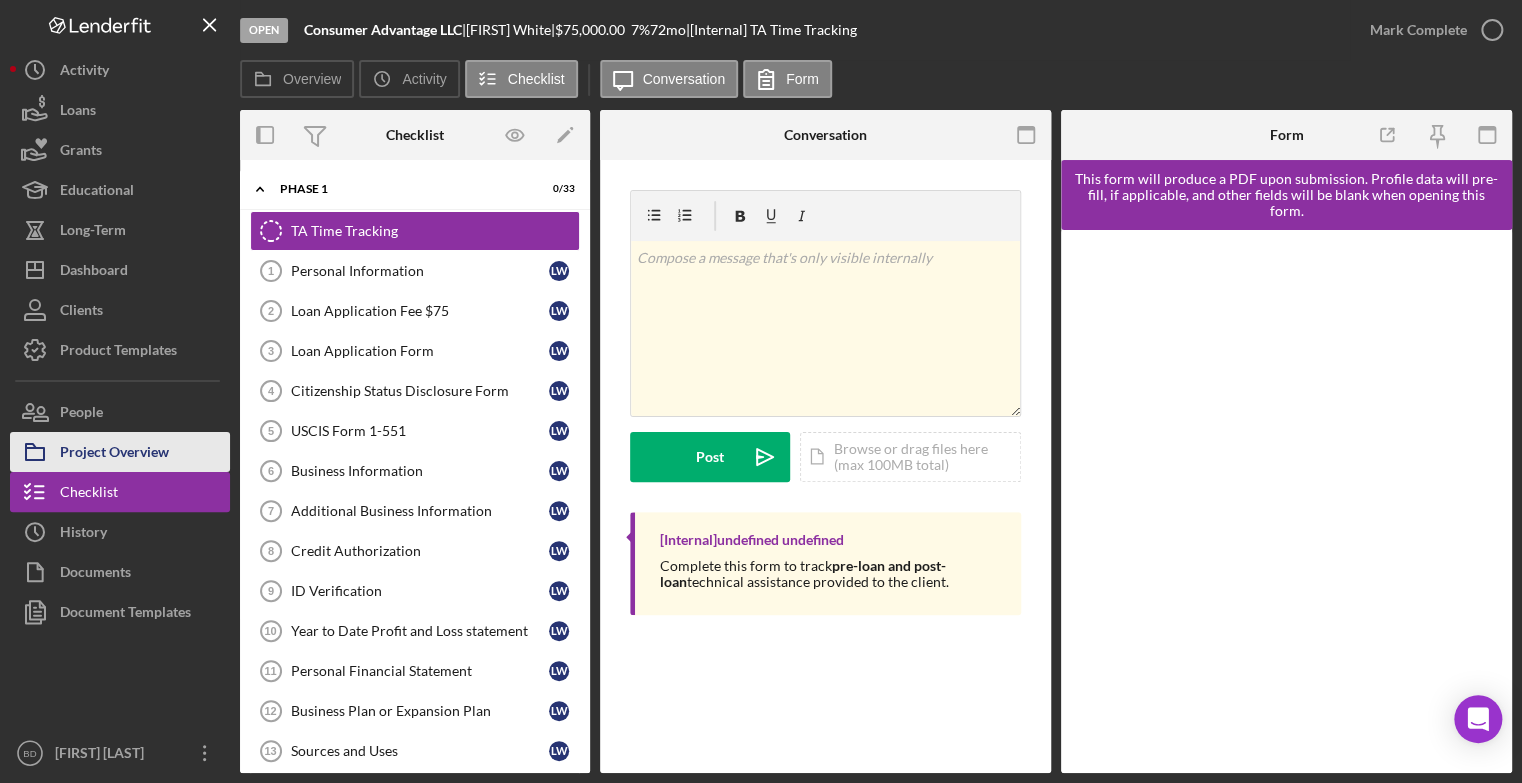 click on "Project Overview" at bounding box center [114, 454] 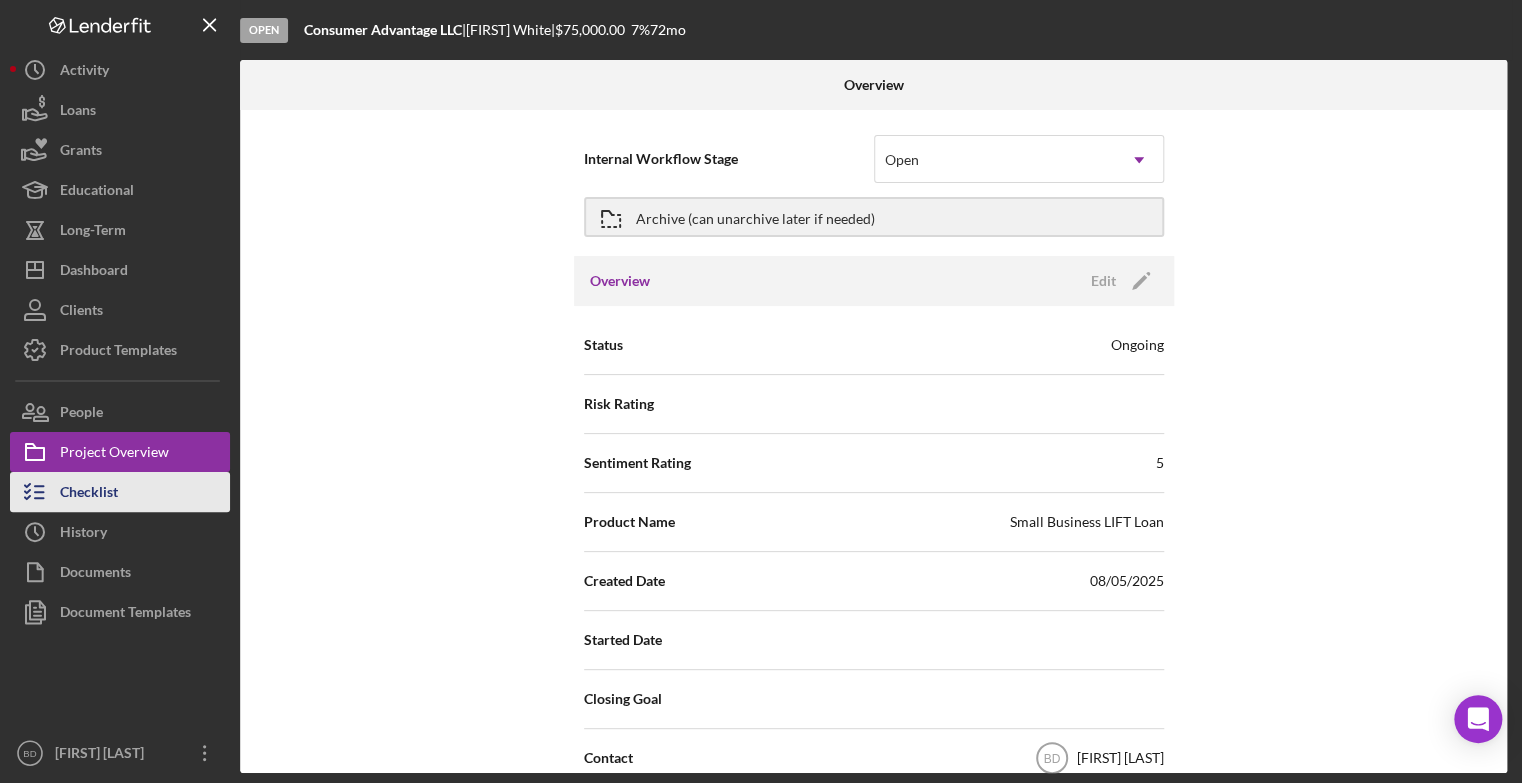 click on "Checklist" at bounding box center (89, 494) 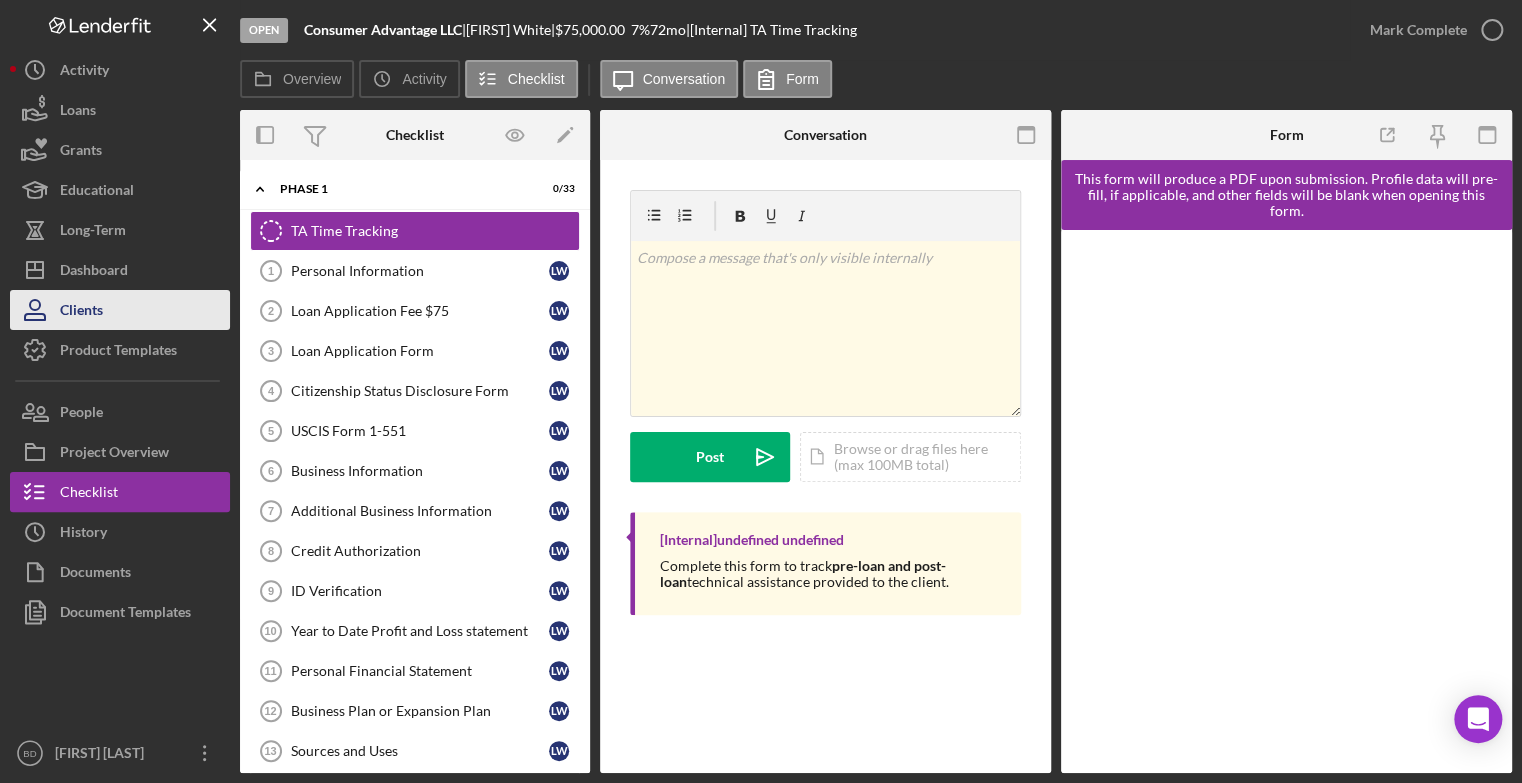 click on "Clients" at bounding box center [81, 312] 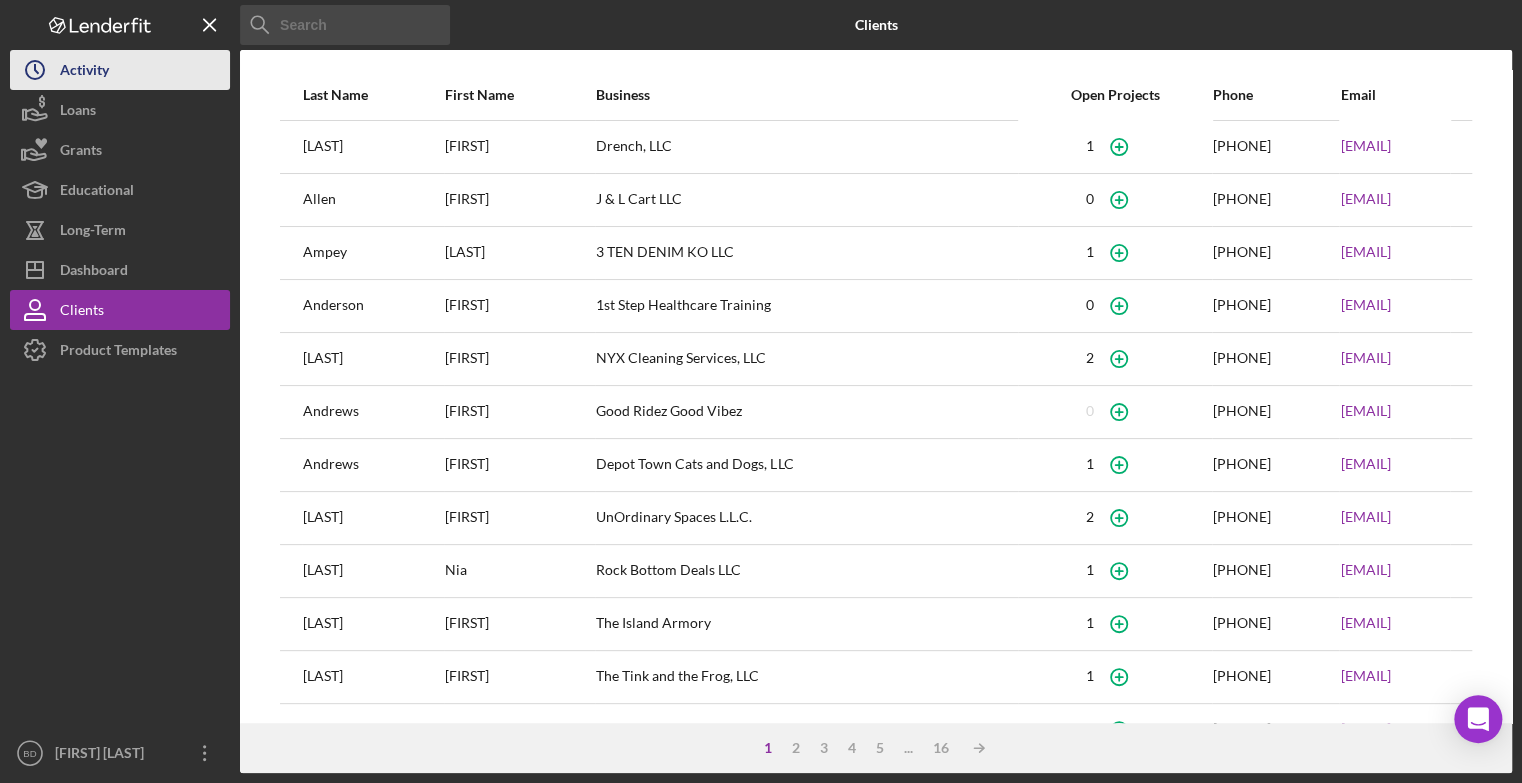 click on "Icon/History Activity" at bounding box center (120, 70) 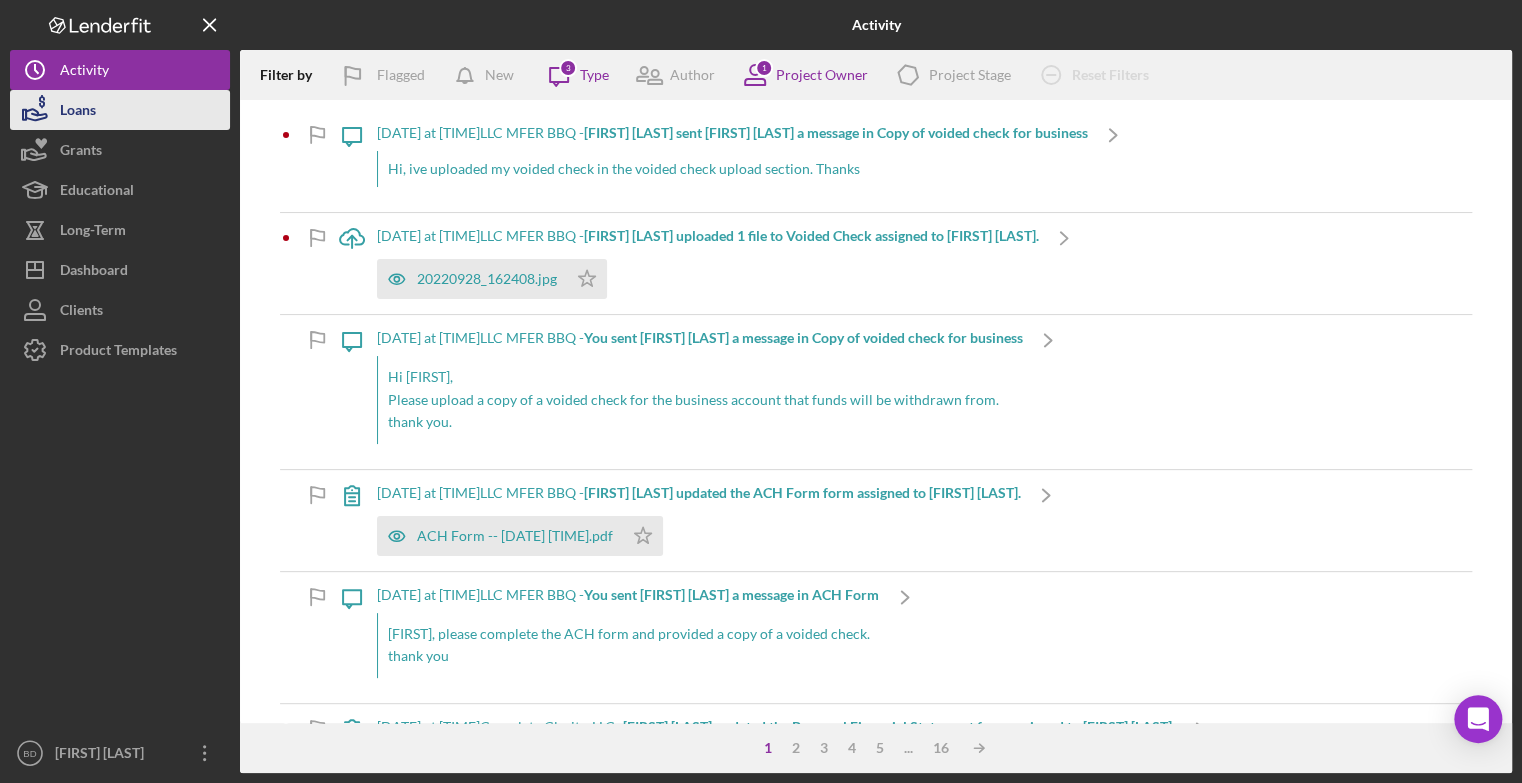 click on "Loans" at bounding box center [120, 110] 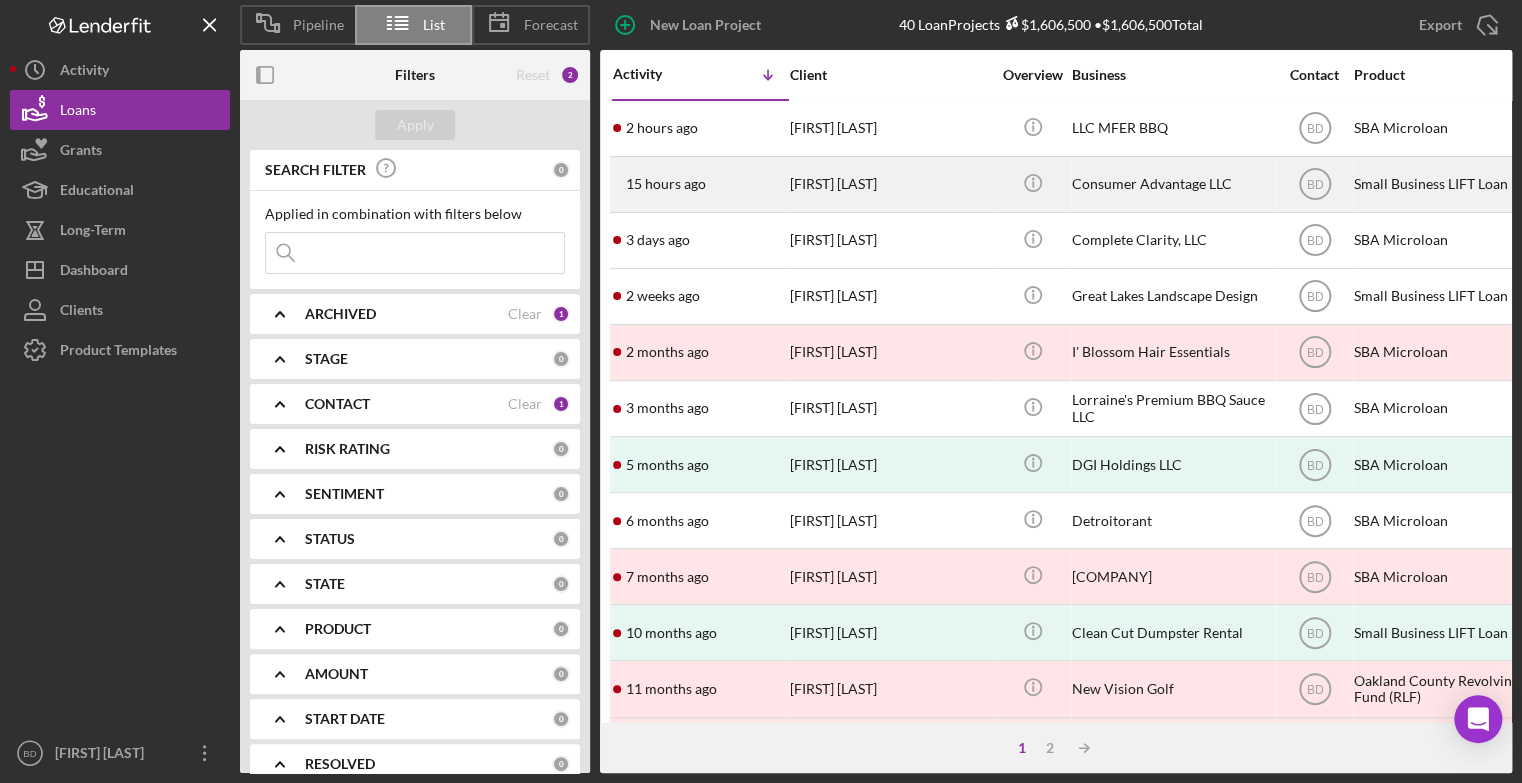 click on "[TIME] ago [FIRST] [LAST]" at bounding box center [700, 184] 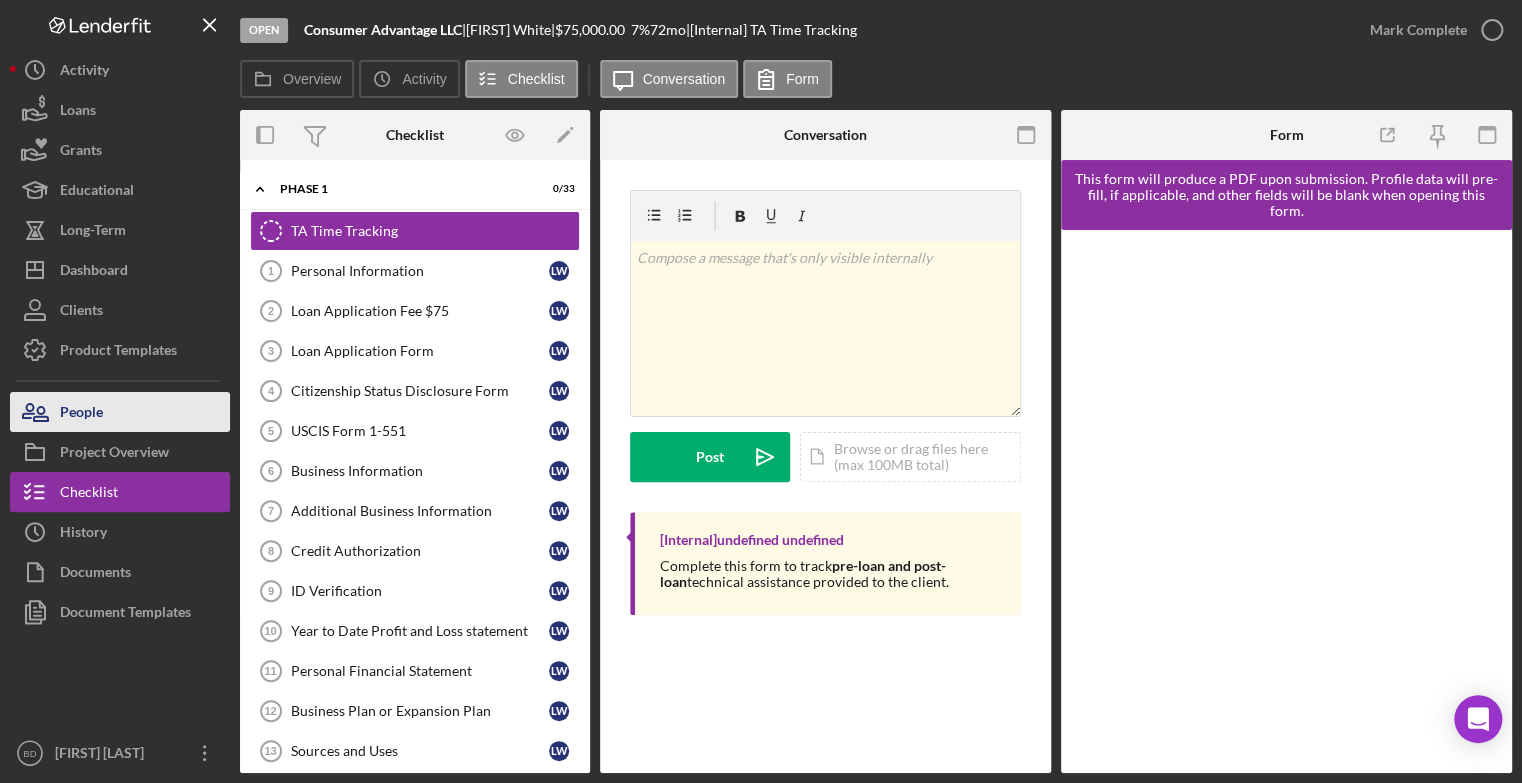 click on "People" at bounding box center [120, 412] 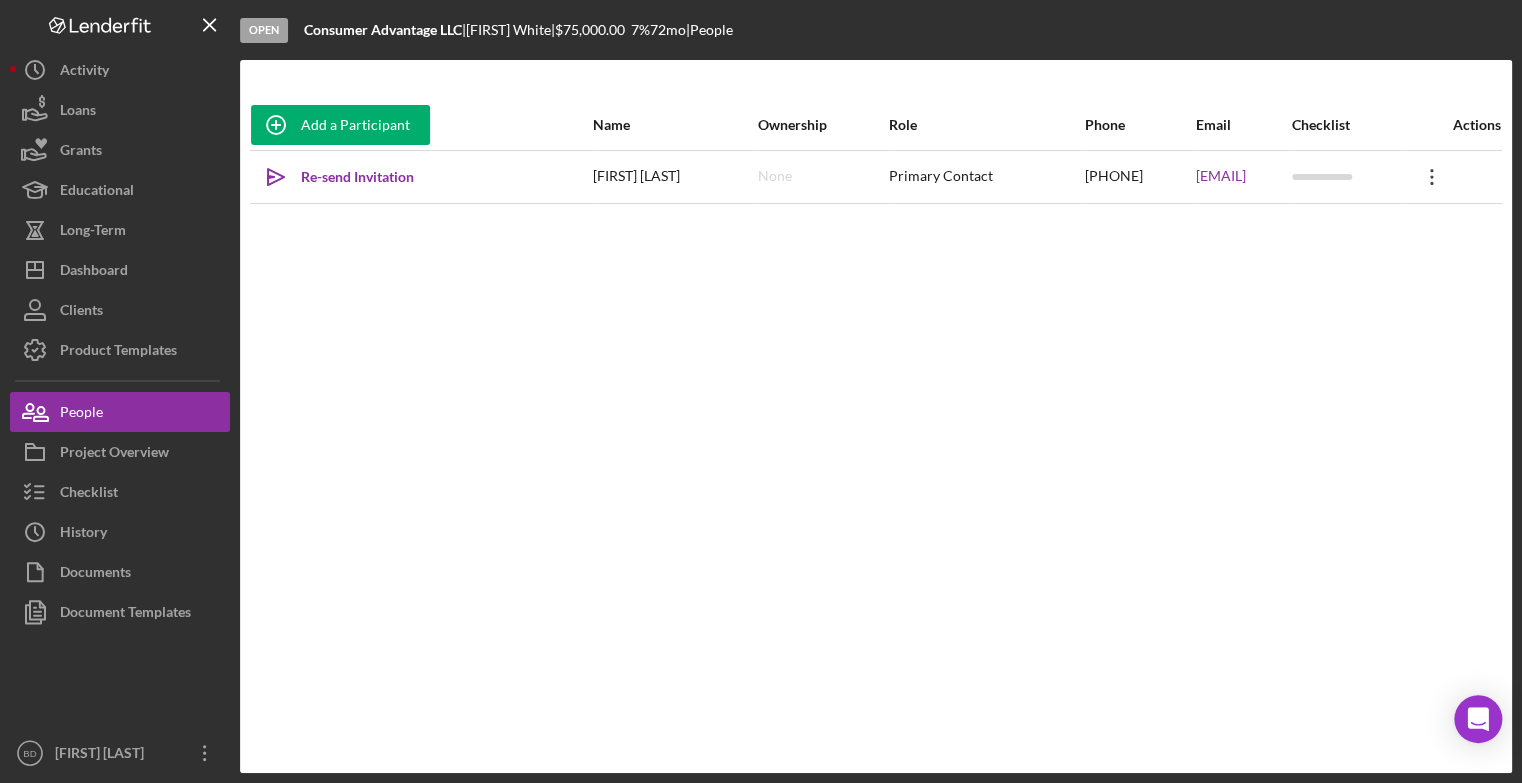 click on "Icon/Overflow" 